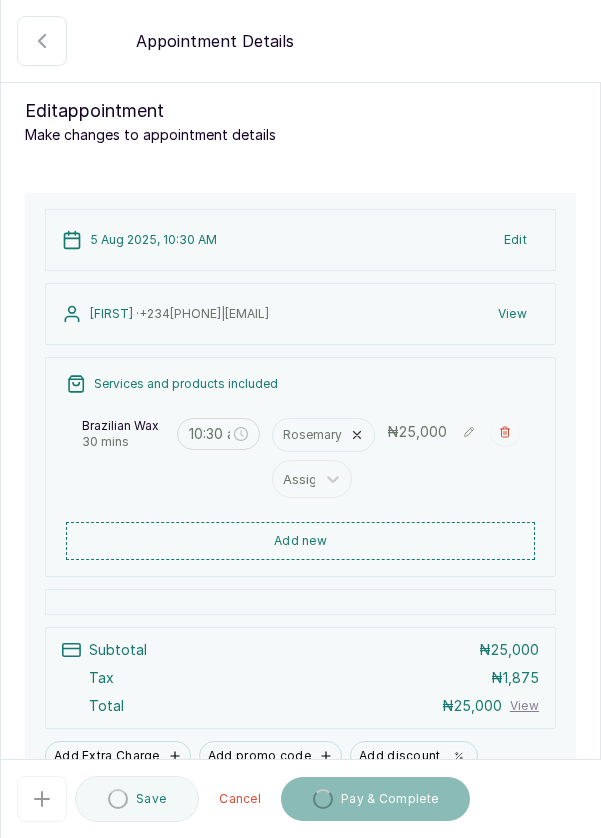 scroll, scrollTop: 0, scrollLeft: 0, axis: both 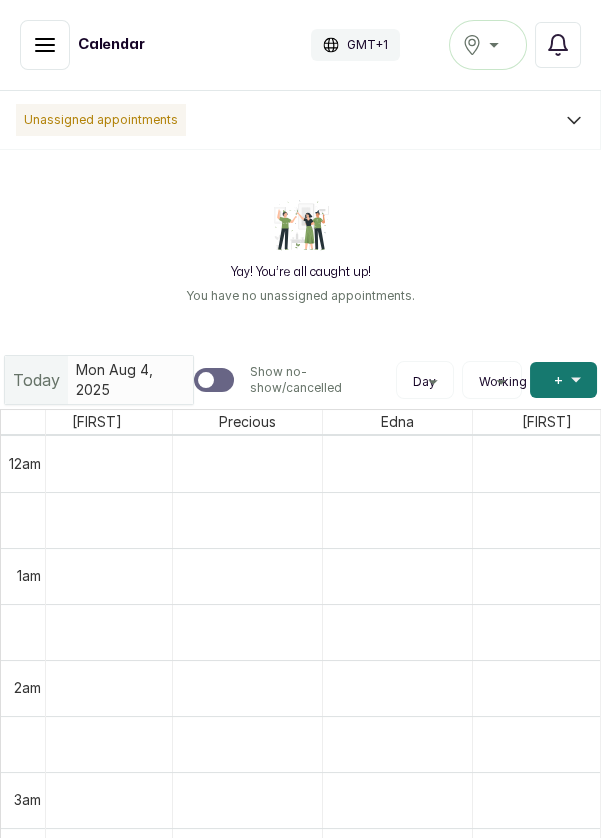 click on "Show no-show/cancelled" at bounding box center [45, 45] 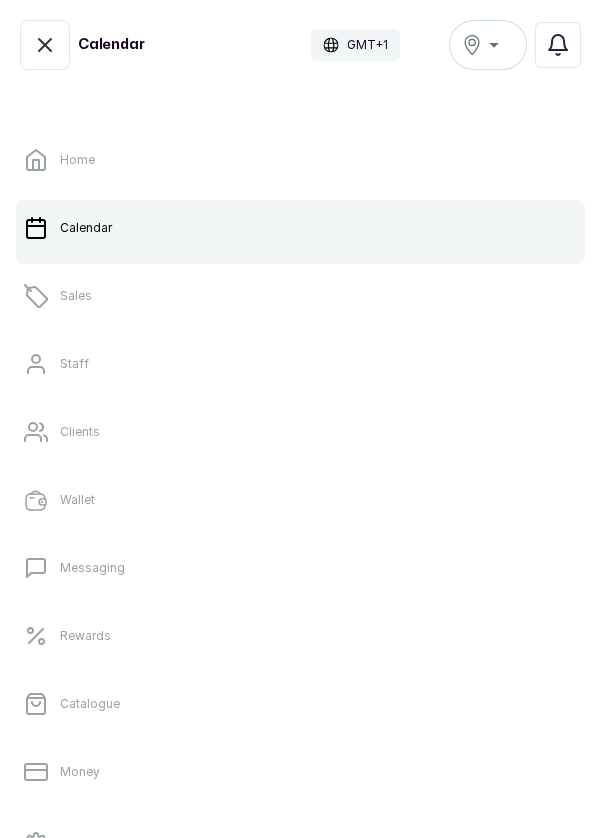 click on "Sales" at bounding box center [300, 296] 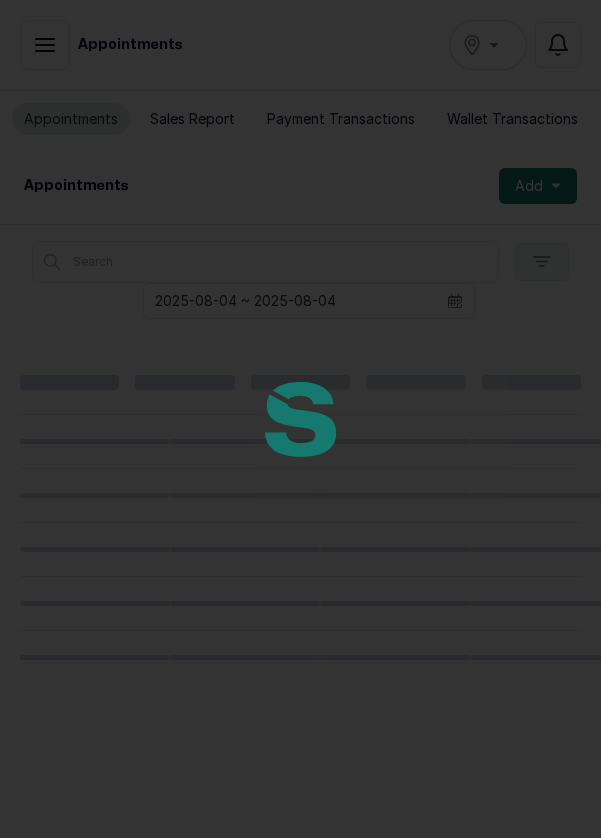 click at bounding box center (300, 419) 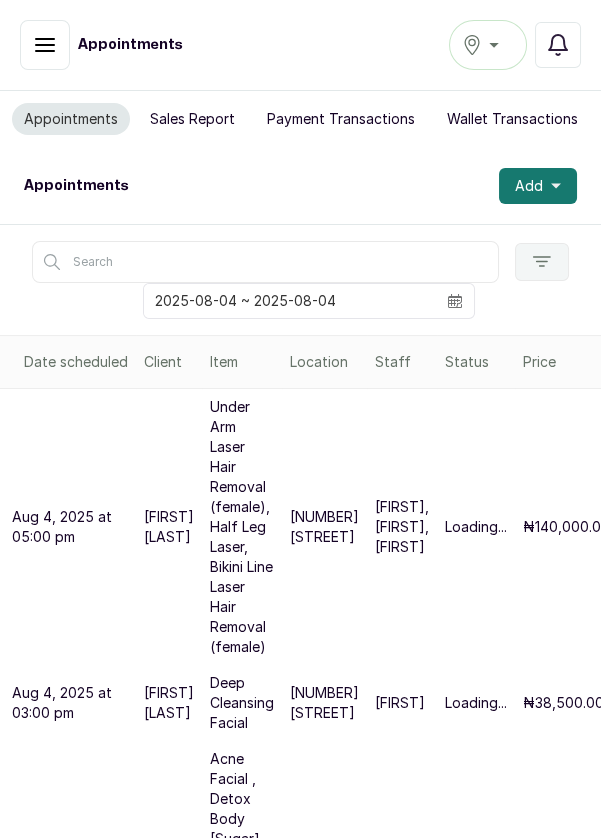 scroll, scrollTop: 69, scrollLeft: 0, axis: vertical 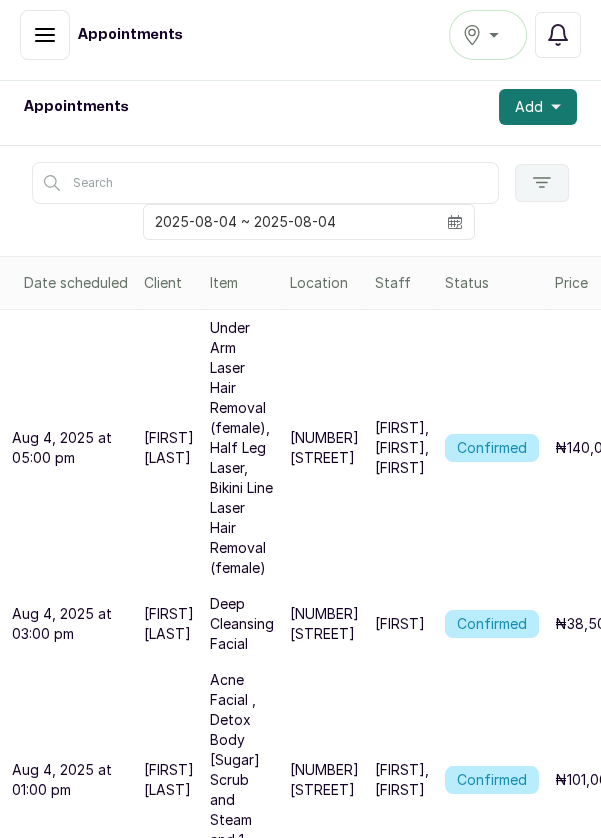click on "Acne Facial , Detox Body [Sugar] Scrub and Steam and 1 hour Massage" at bounding box center (242, 780) 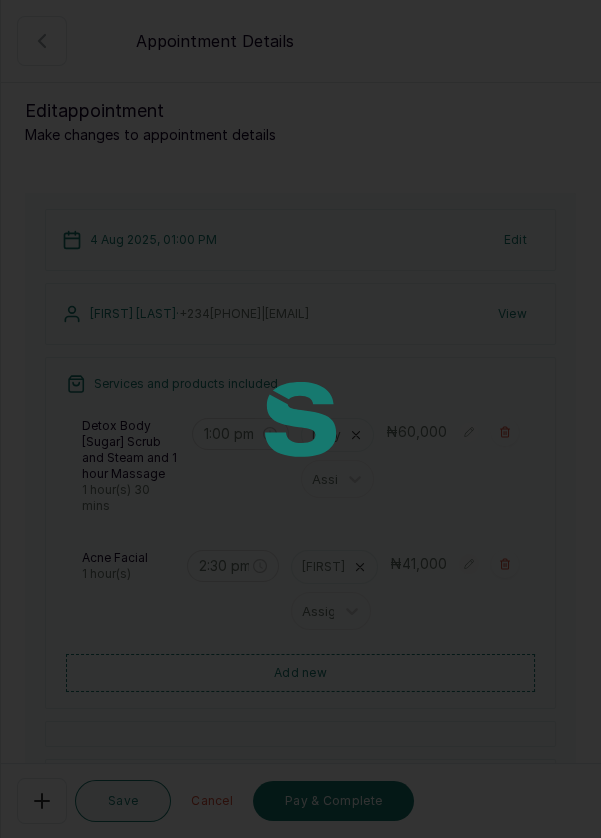 click at bounding box center [300, 419] 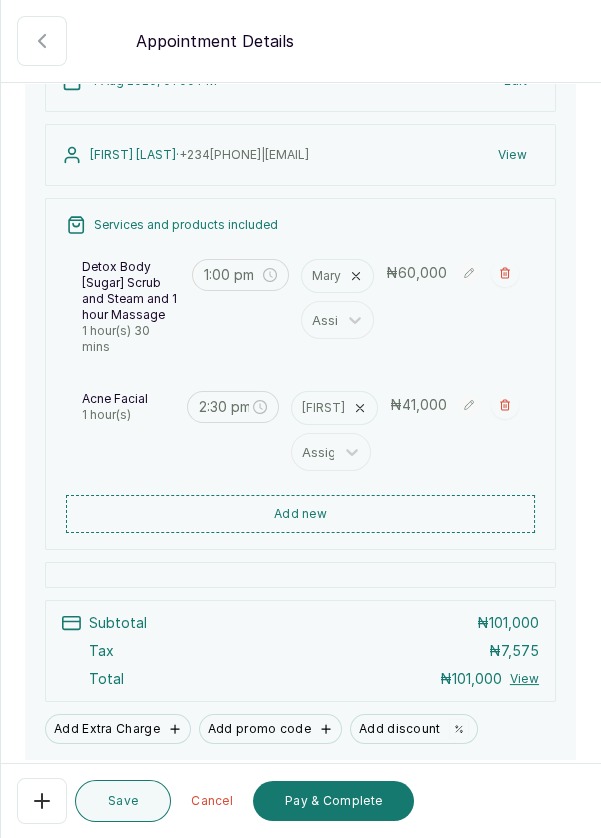 scroll, scrollTop: 169, scrollLeft: 0, axis: vertical 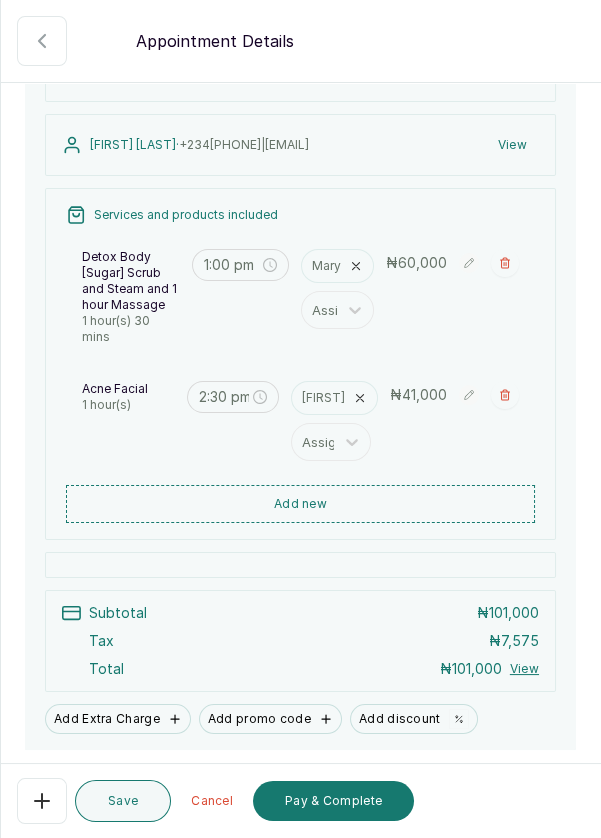 click on "Add new" at bounding box center (300, 504) 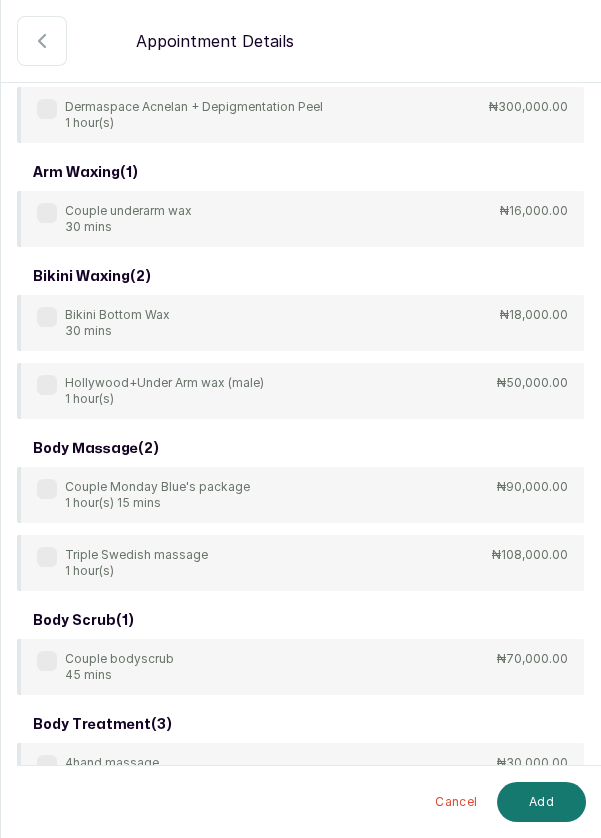 scroll, scrollTop: 0, scrollLeft: 0, axis: both 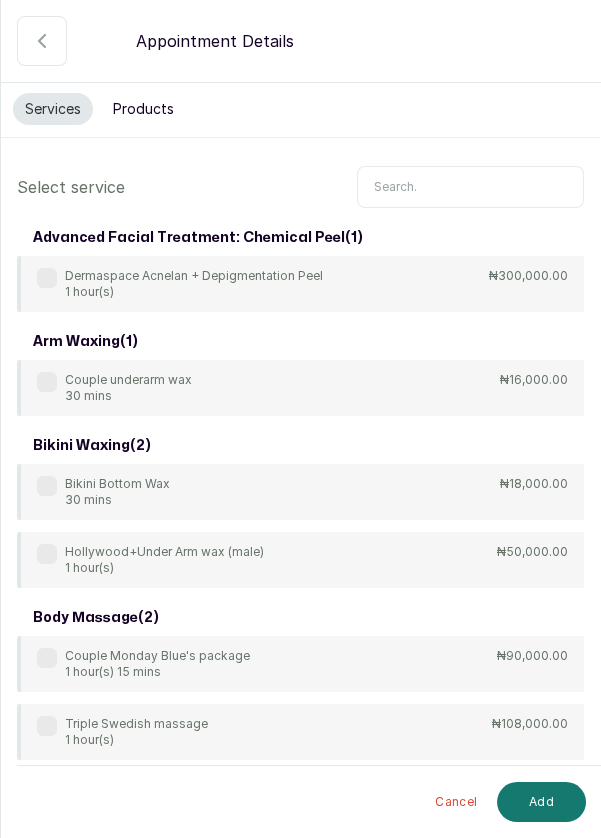 click at bounding box center [470, 187] 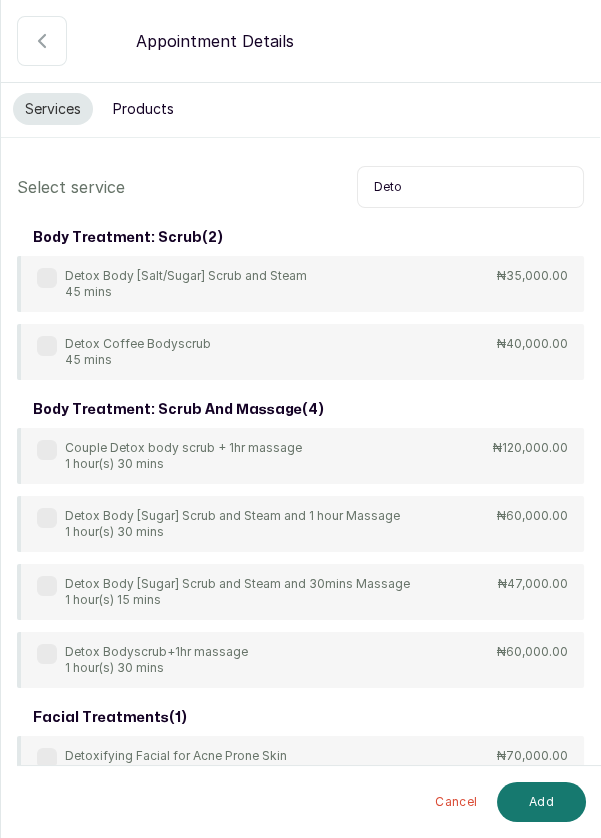 click on "Detox Body [Salt/Sugar] Scrub and Steam  45 mins ₦35,000.00" at bounding box center (300, 284) 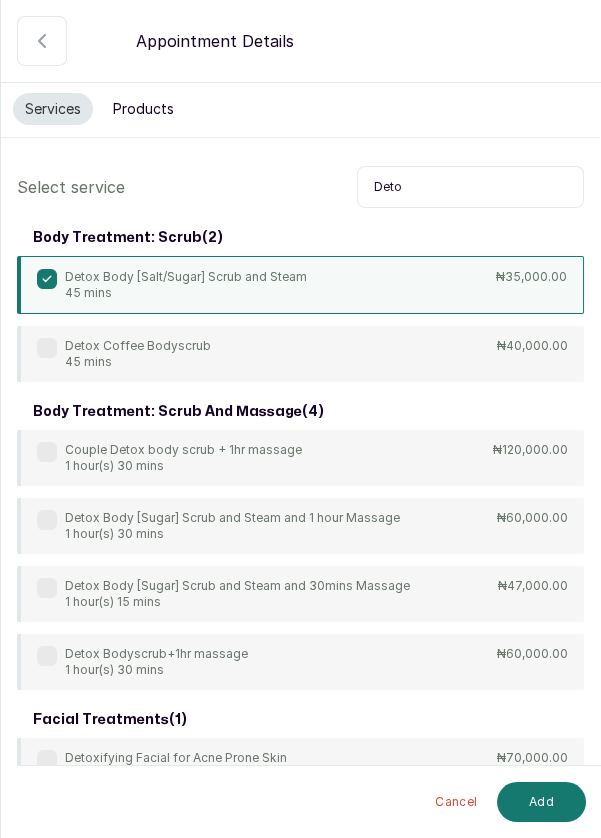 click on "Deto" at bounding box center (470, 187) 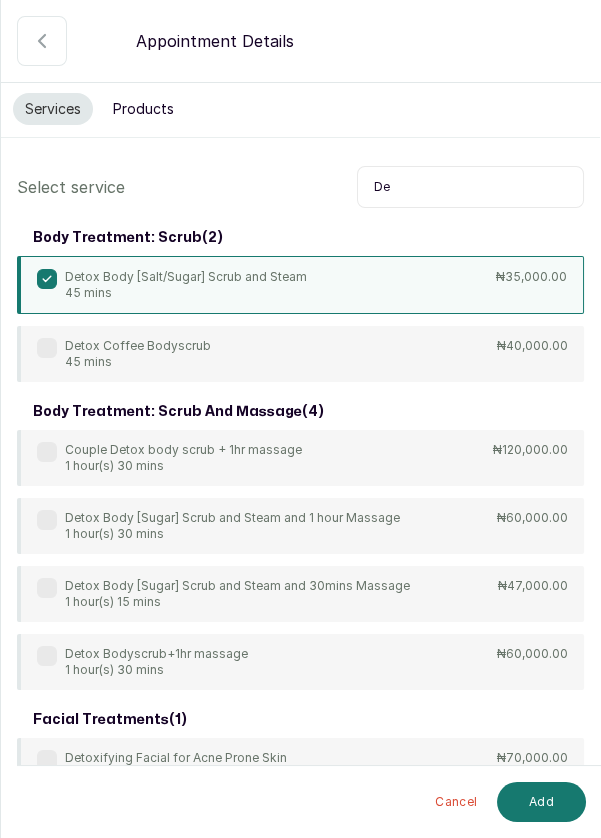 type on "D" 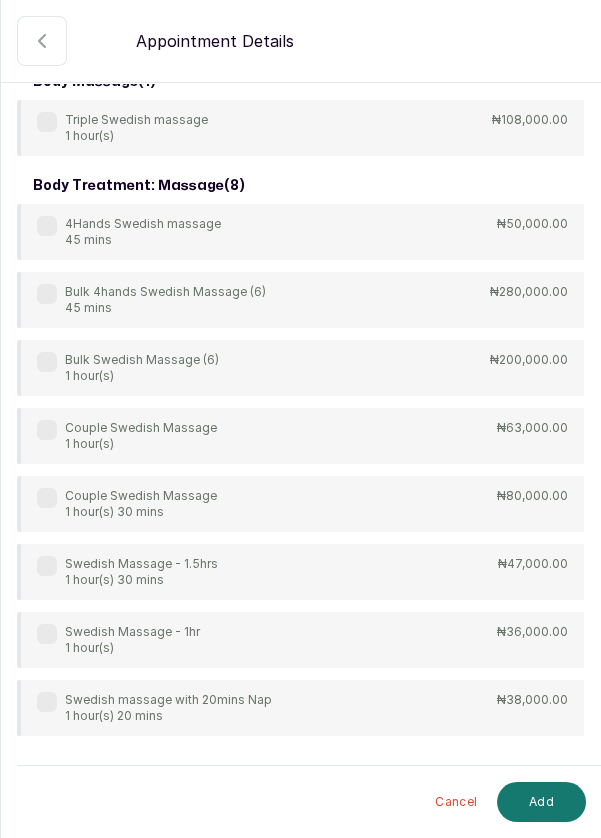 scroll, scrollTop: 193, scrollLeft: 0, axis: vertical 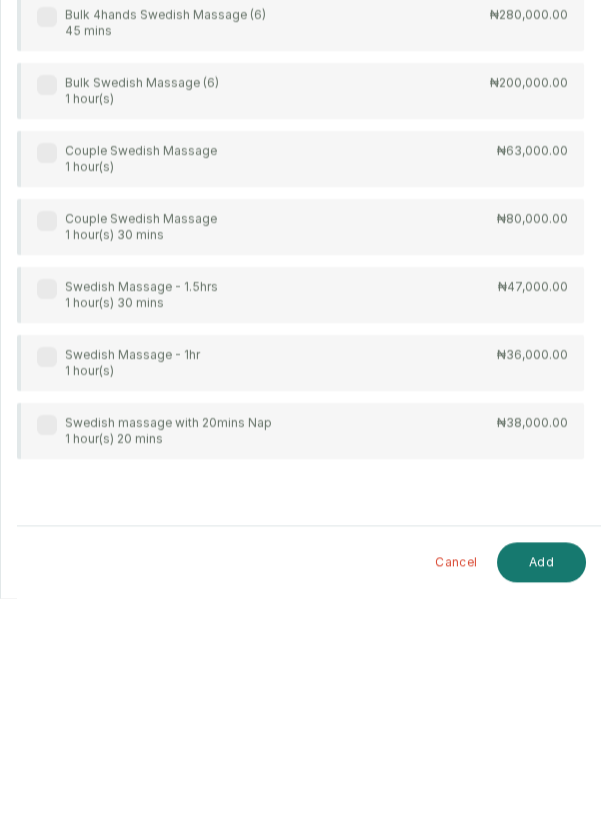 type on "Swe" 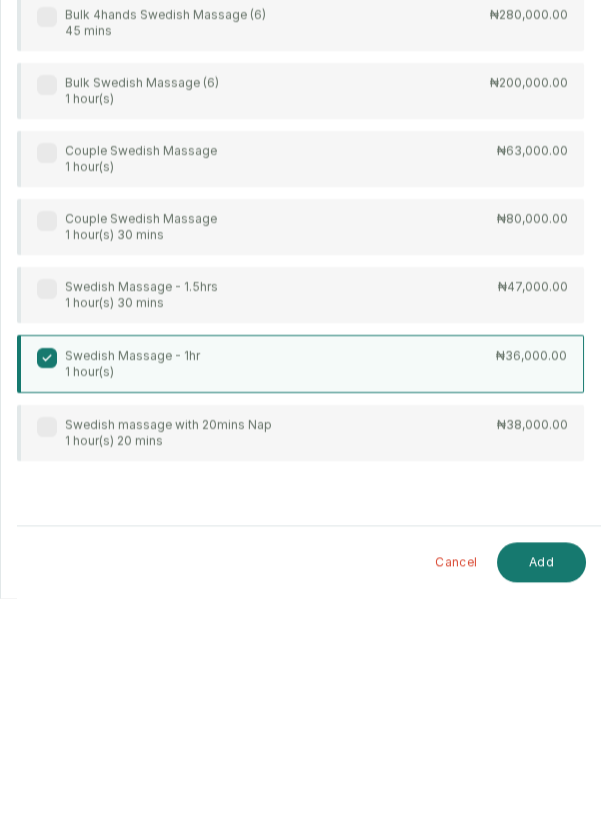 scroll, scrollTop: 10, scrollLeft: 0, axis: vertical 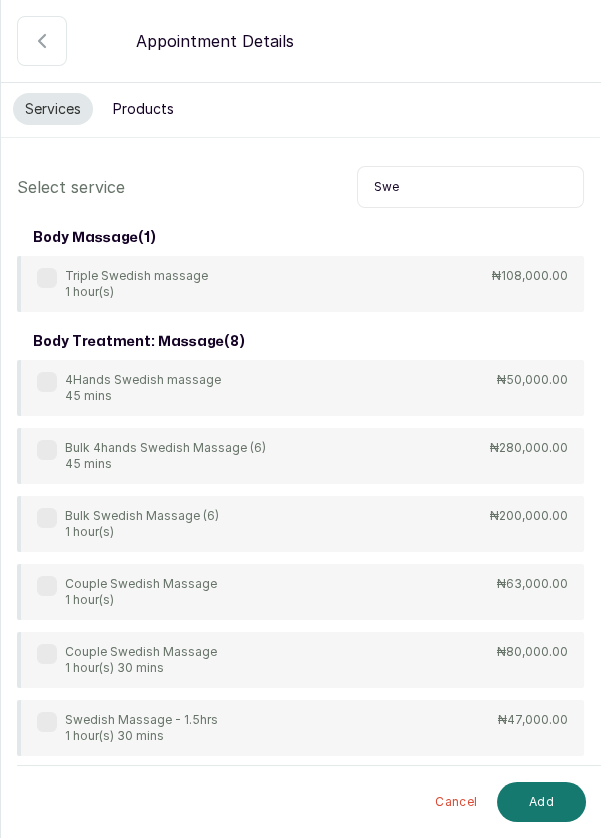 click on "Swe" at bounding box center (470, 187) 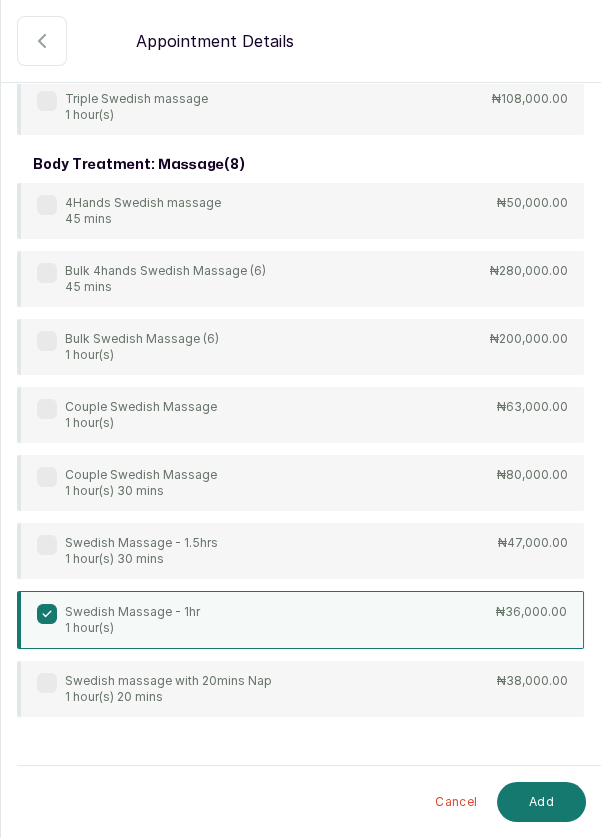 scroll, scrollTop: 194, scrollLeft: 0, axis: vertical 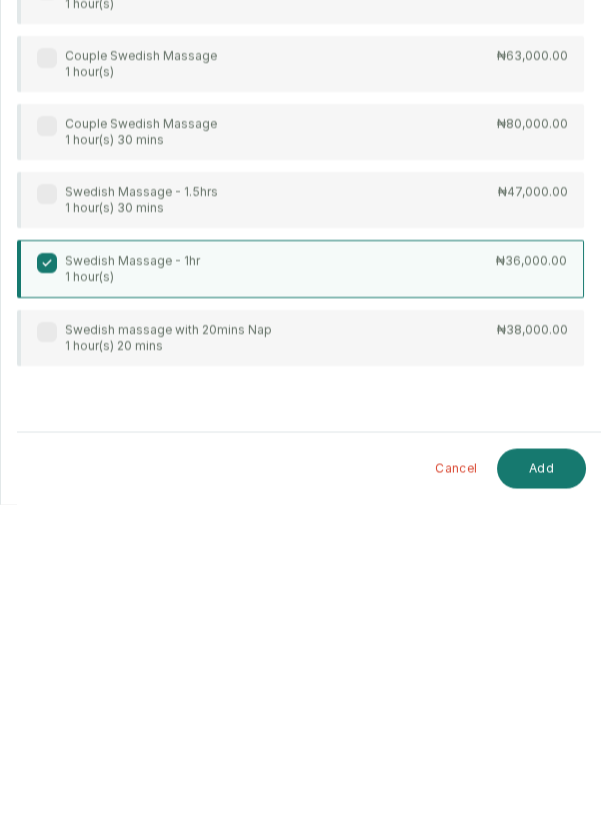 click on "Add" at bounding box center (541, 802) 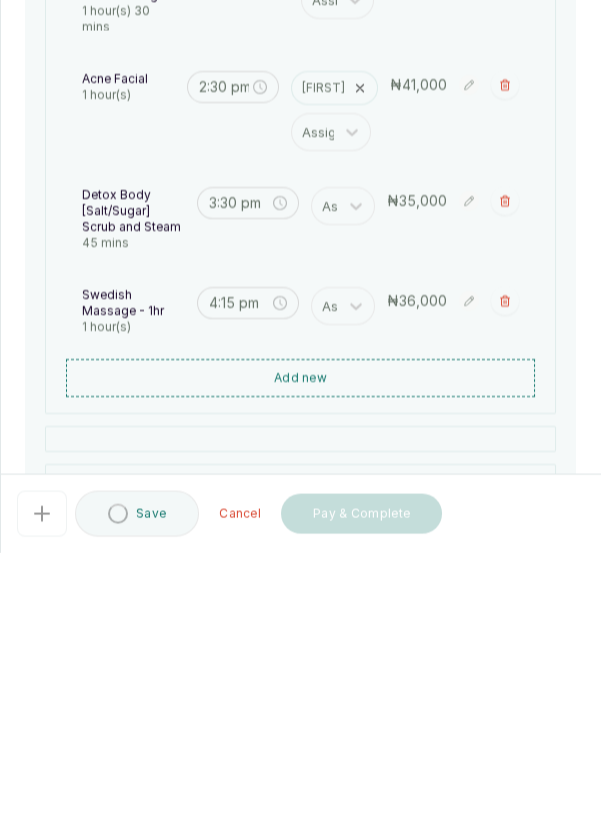 type on "3:30 pm" 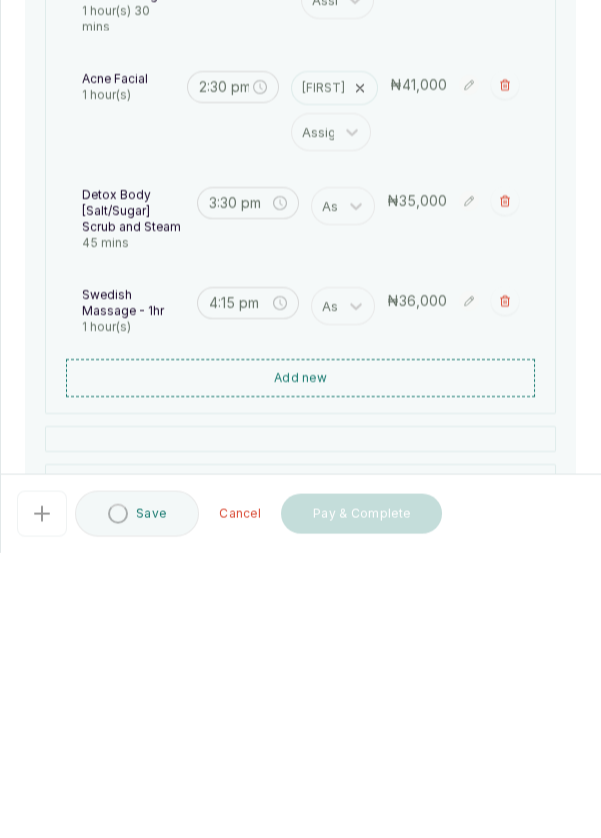 type on "4:15 pm" 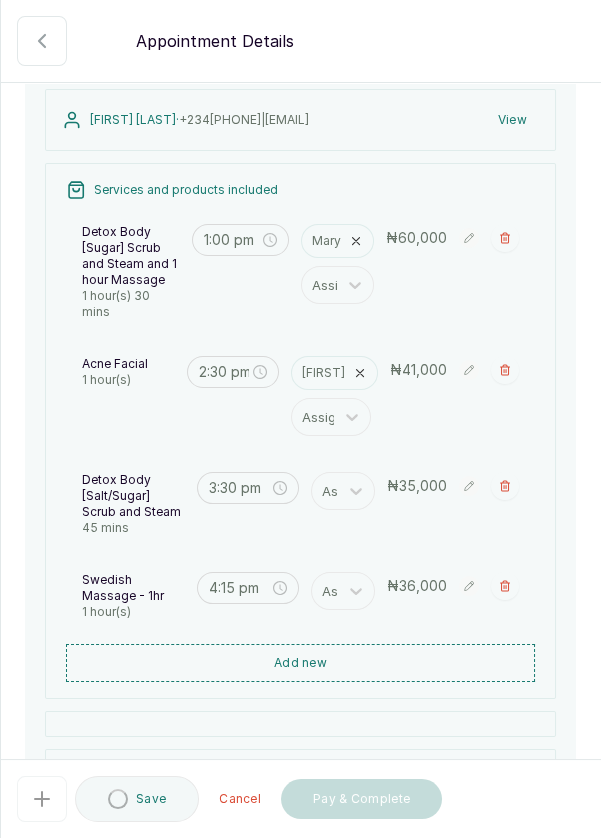 click at bounding box center [300, 211] 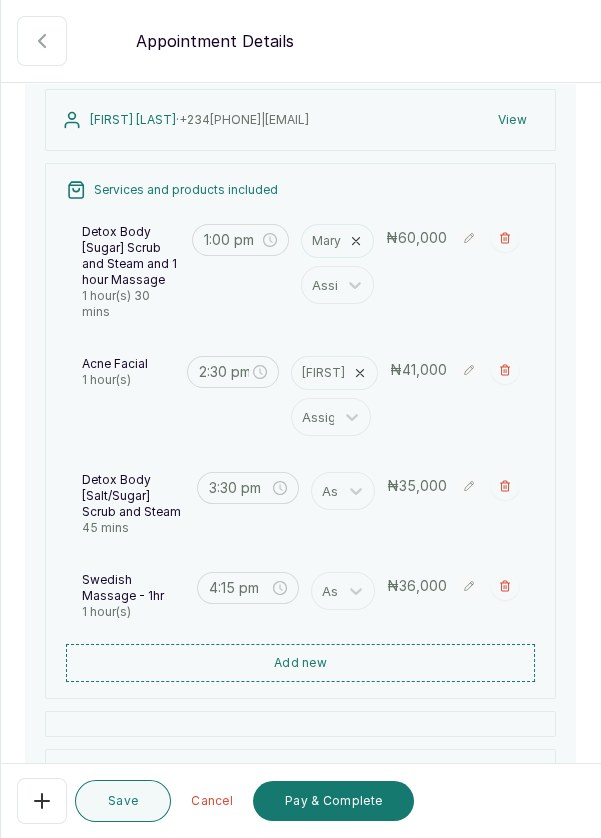 click at bounding box center [300, 211] 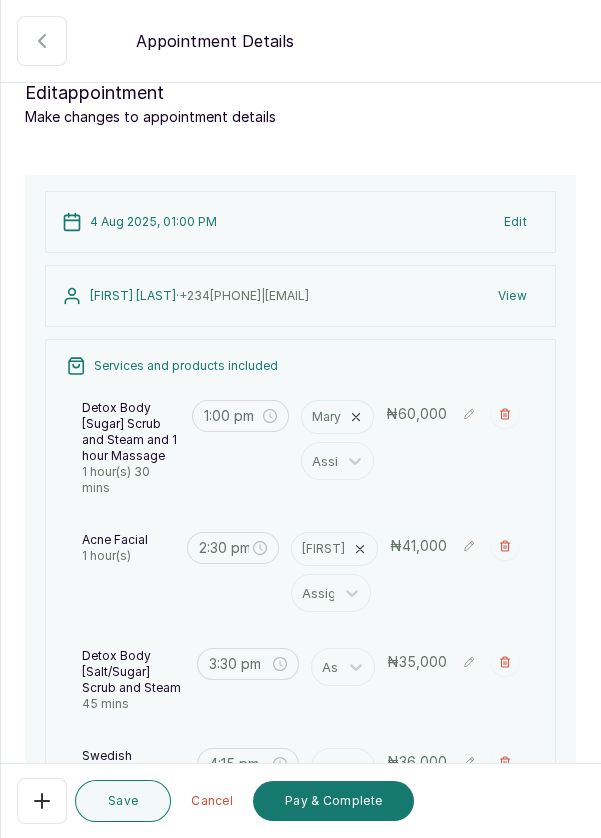 scroll, scrollTop: 15, scrollLeft: 0, axis: vertical 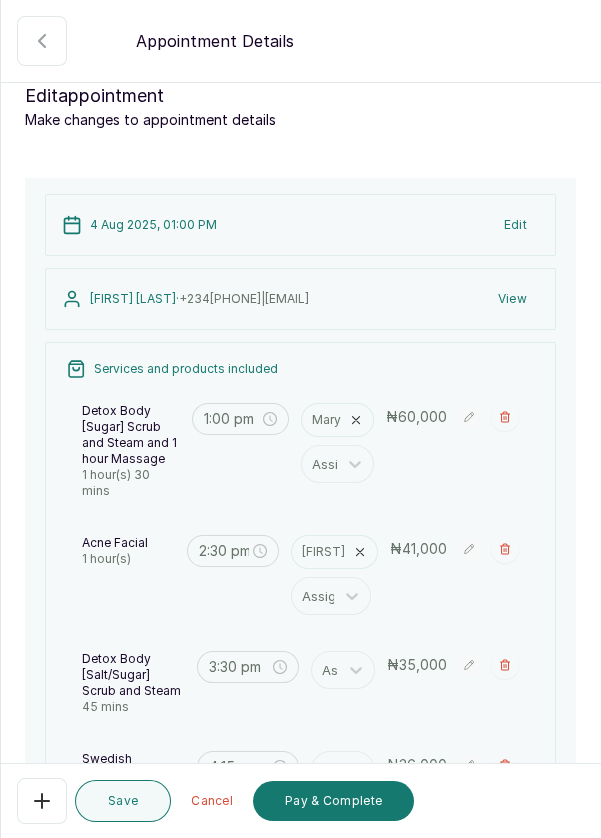 click at bounding box center [505, 417] 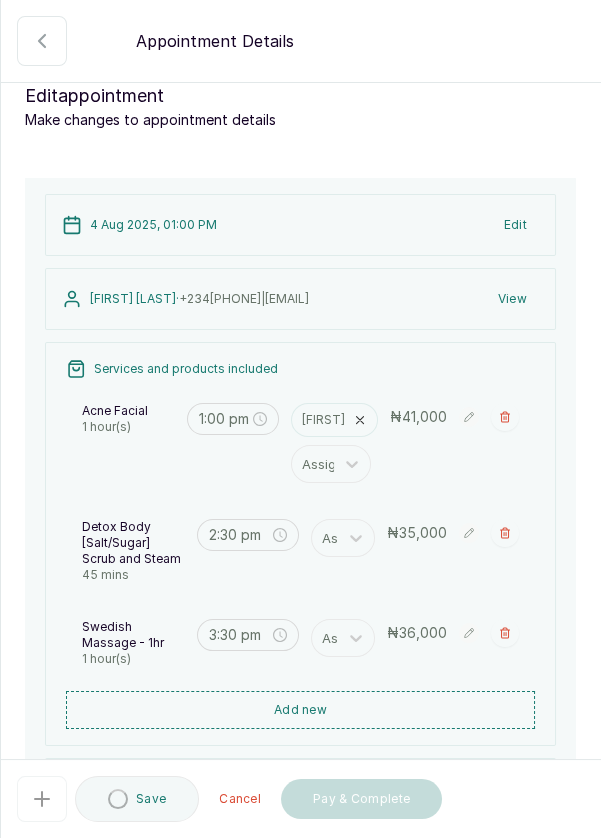 type on "2:30 pm" 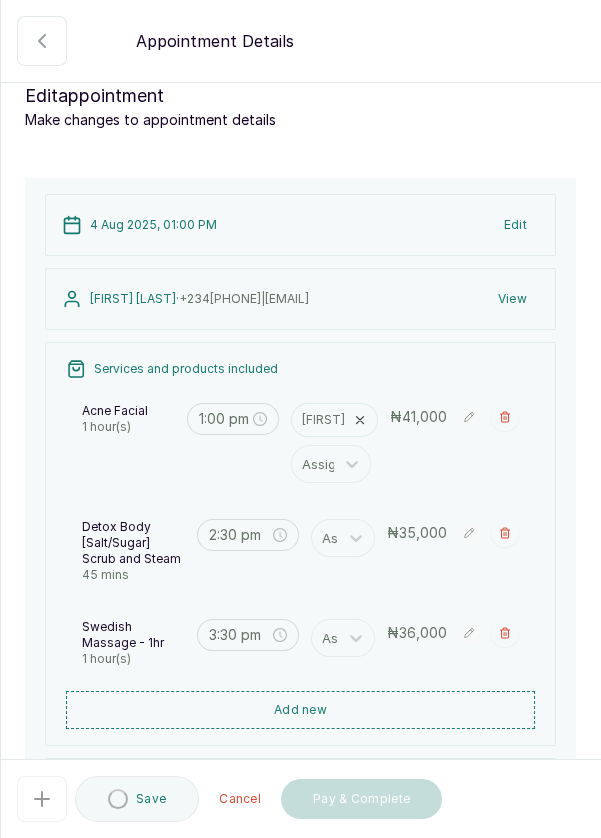 type on "3:30 pm" 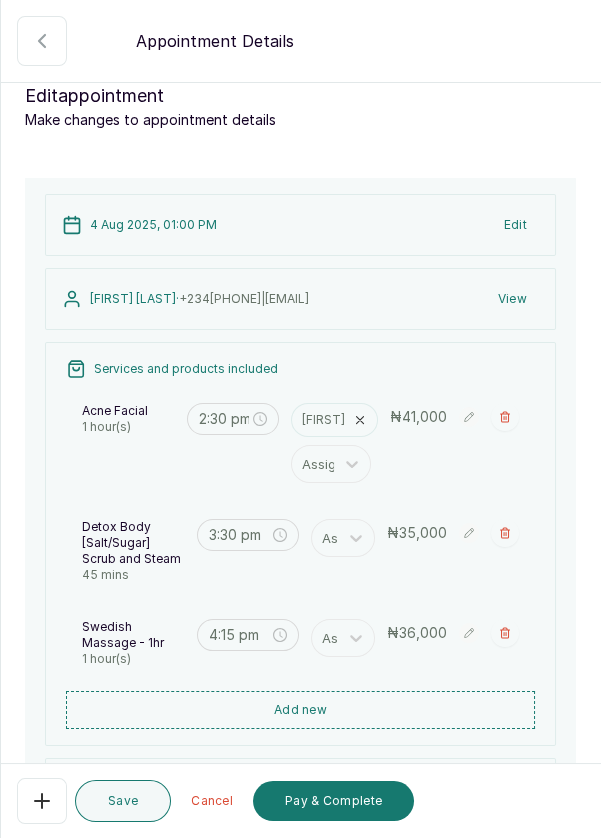 click at bounding box center (324, 538) 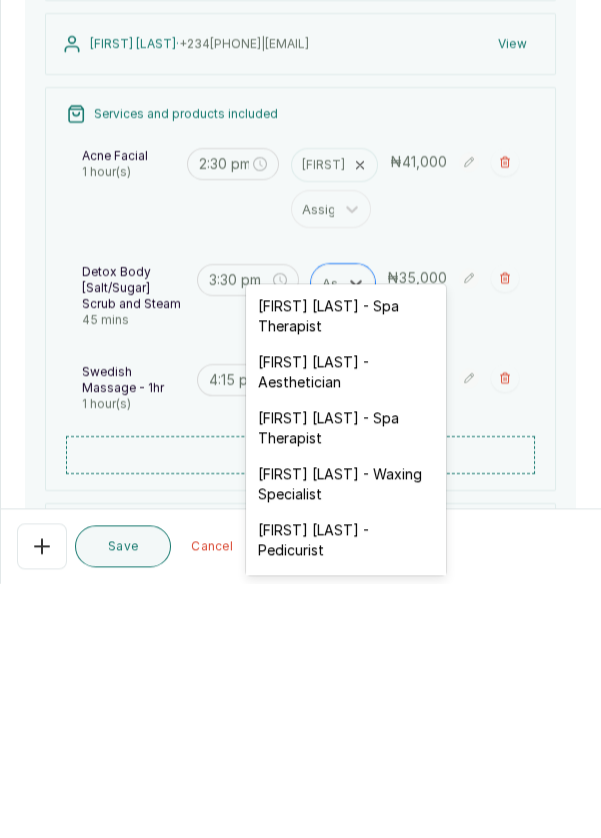 scroll, scrollTop: 10, scrollLeft: 0, axis: vertical 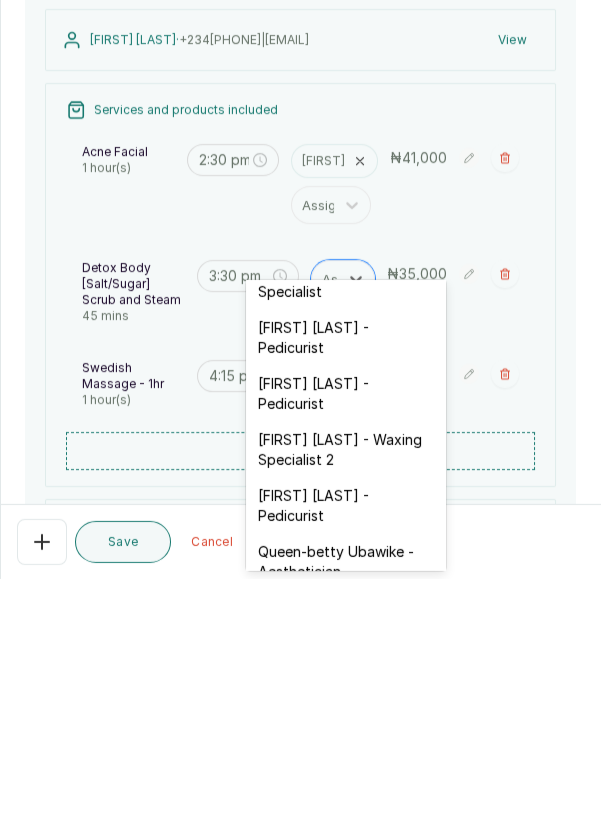 click on "[FIRST] [LAST] - Waxing Specialist 2" at bounding box center [346, 709] 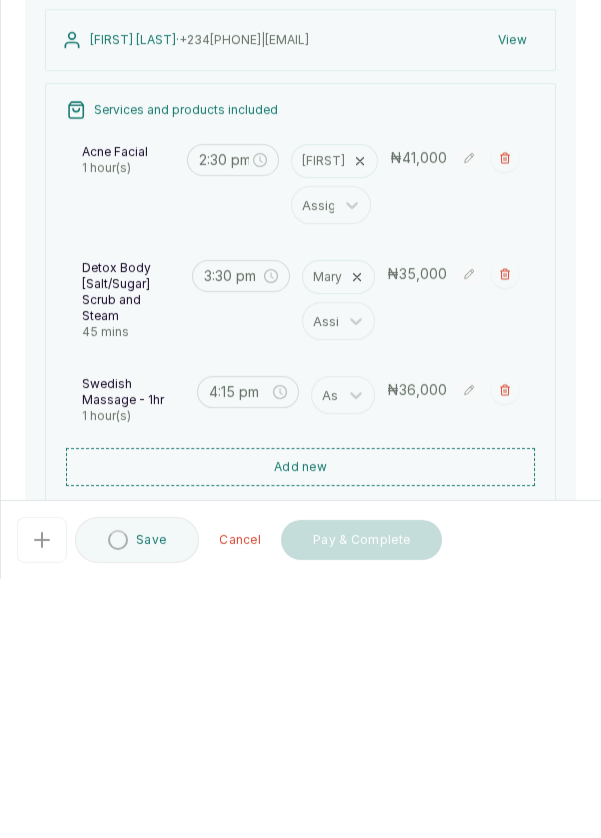 scroll, scrollTop: 10, scrollLeft: 0, axis: vertical 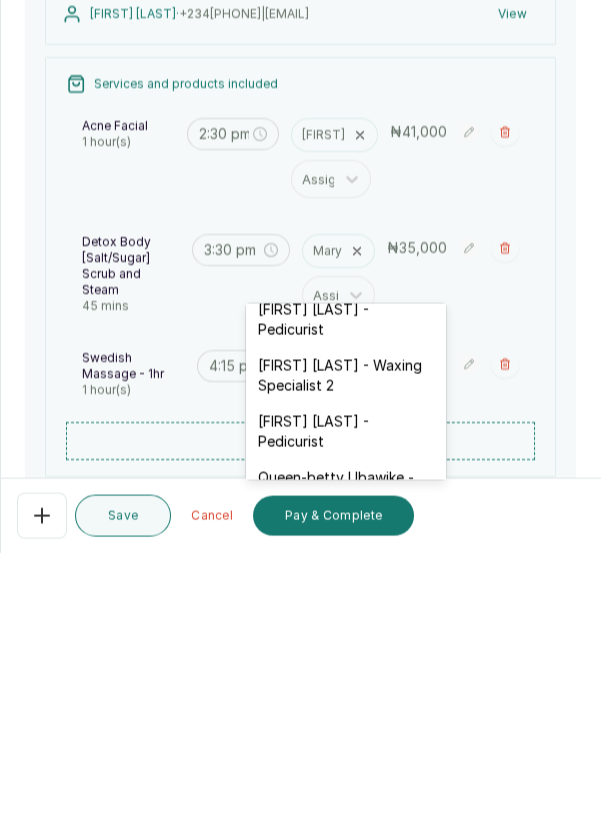 click on "[FIRST] [LAST] - Waxing Specialist 2" at bounding box center (346, 661) 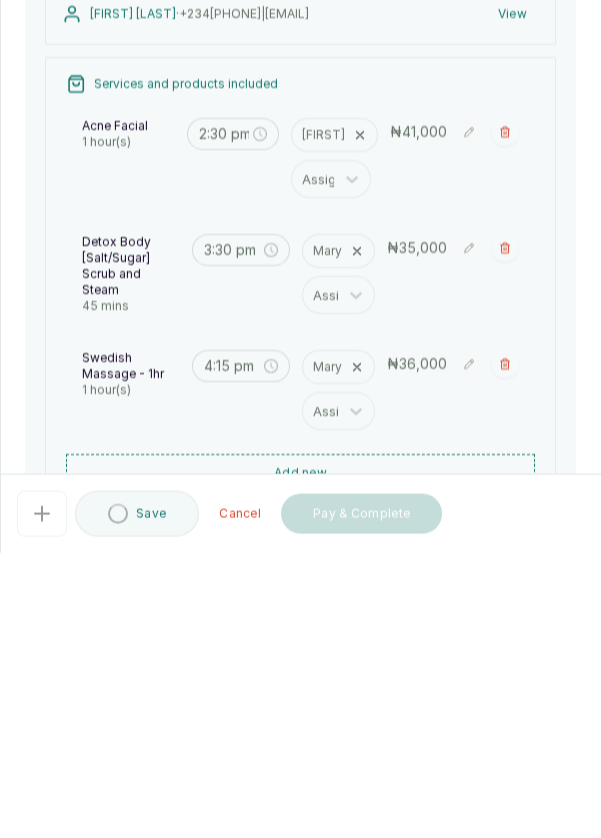scroll, scrollTop: 10, scrollLeft: 0, axis: vertical 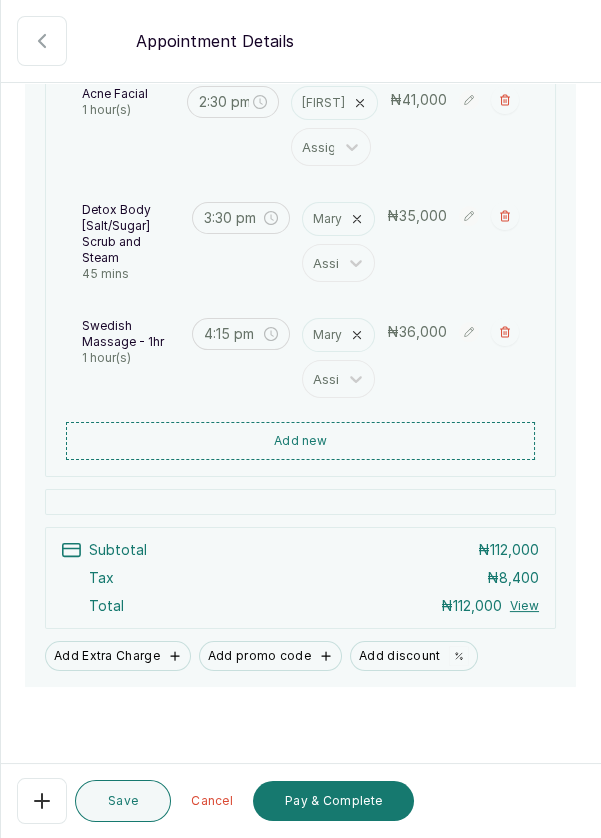click on "Pay & Complete" at bounding box center (333, 801) 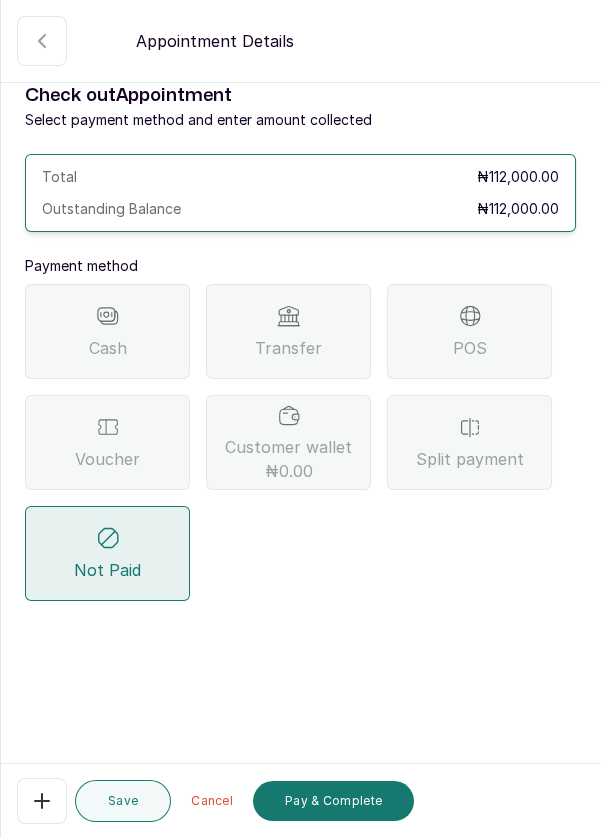scroll, scrollTop: 0, scrollLeft: 0, axis: both 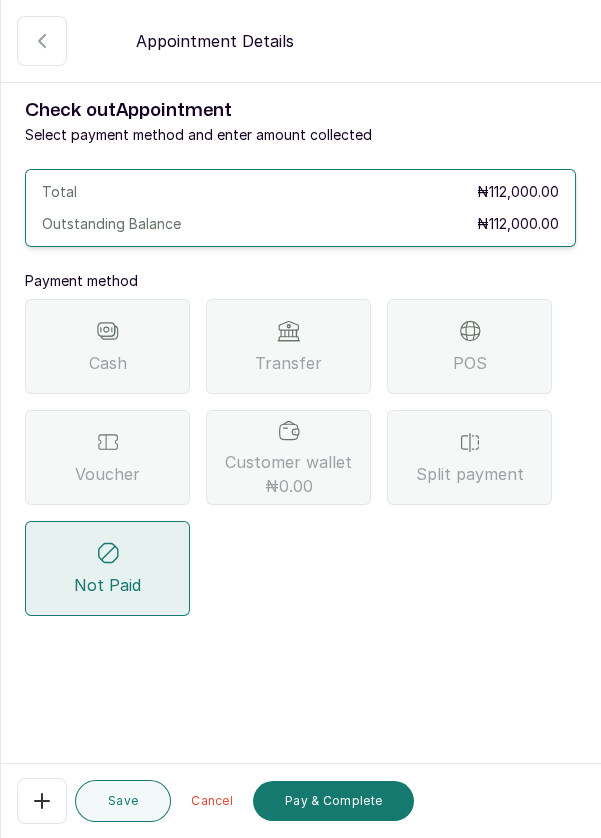 click on "Transfer" at bounding box center [288, 363] 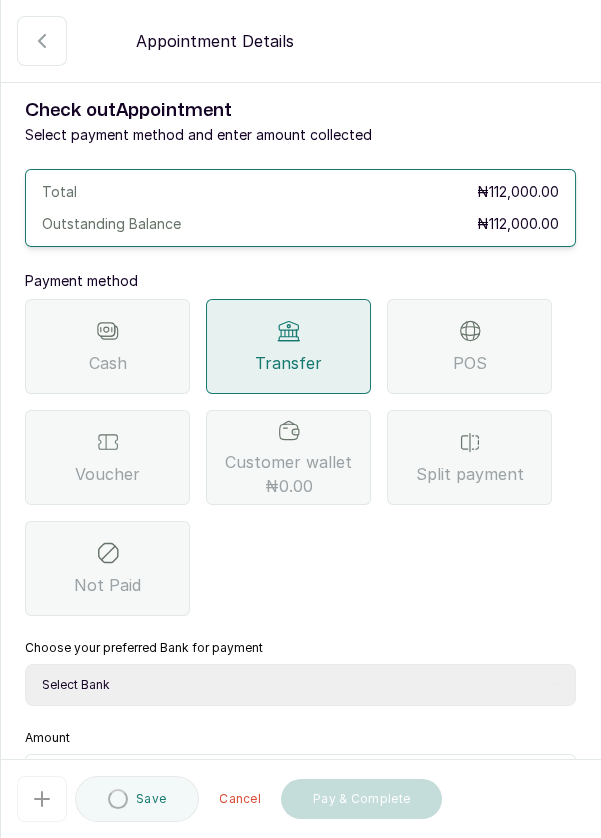 click on "Select Bank DERMASPACE ESTHETIC & WELLNESS CENT Sterling Bank DERMASPACEEST/DERMASPACE VICTORIA ISLAND 01 Paystack-Titan Dermaspace Esthetic @doroki Paga DERMASPACE ESTHETIC AND WELLNESS CENTRE Access Bank" at bounding box center [300, 685] 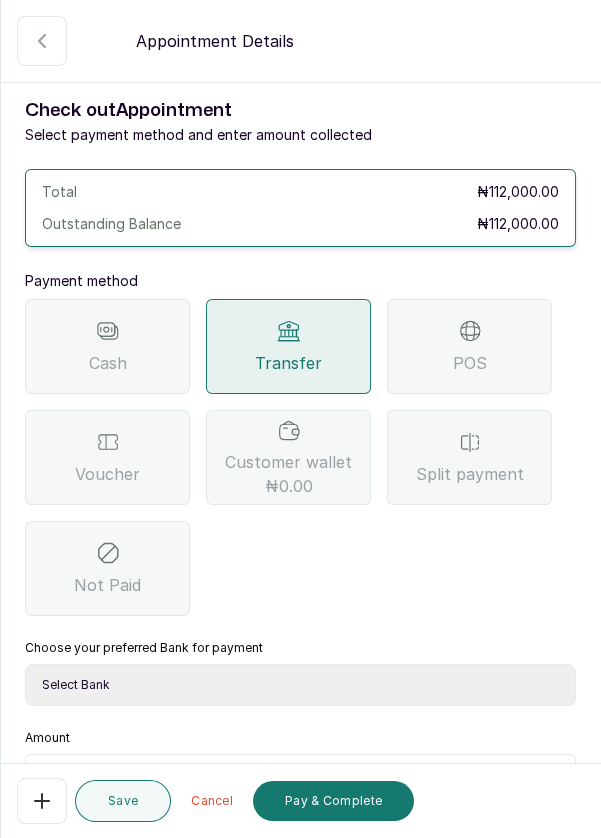 select on "2e74708a-ec72-4623-8678-53c89a685e54" 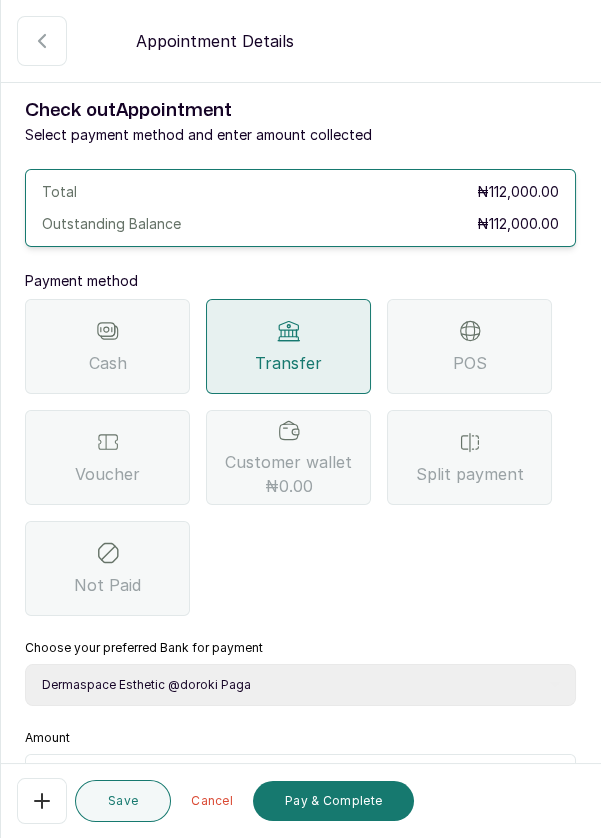 click at bounding box center (313, 779) 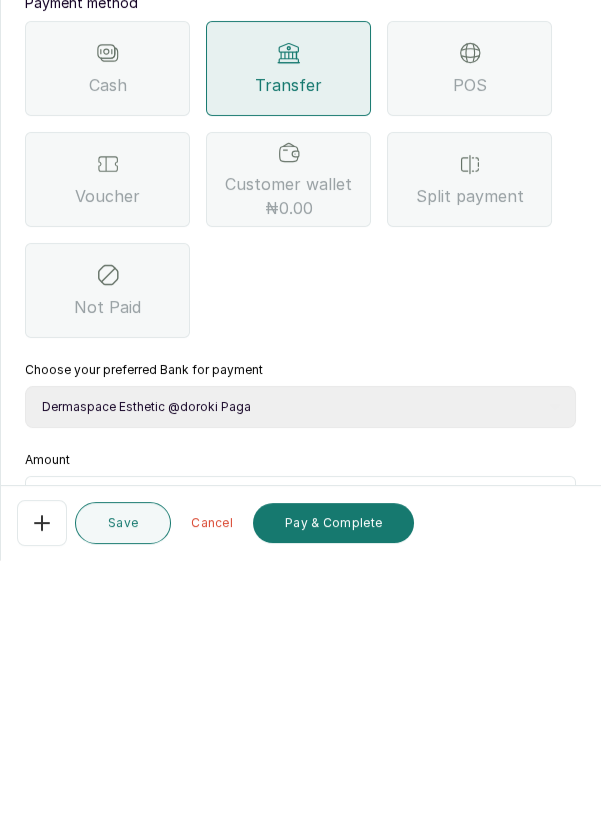 scroll, scrollTop: 10, scrollLeft: 0, axis: vertical 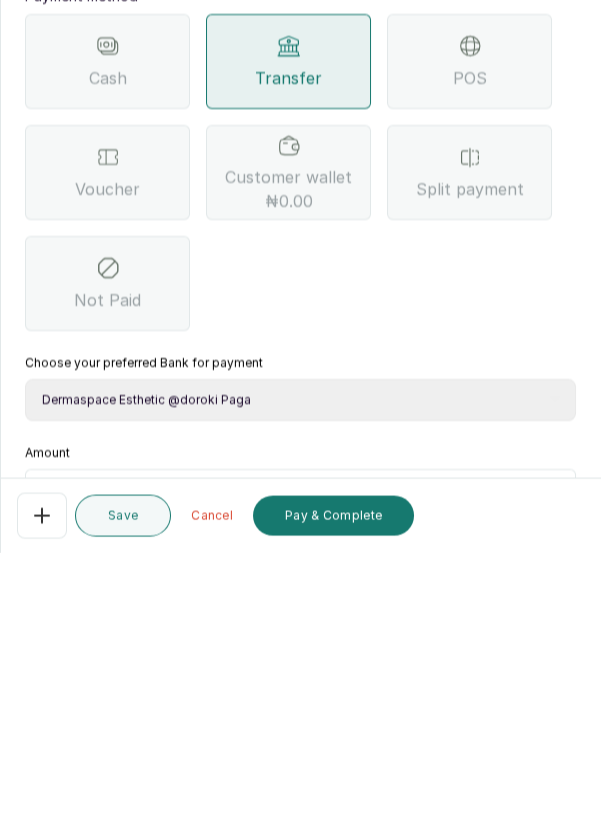 type on "112,000" 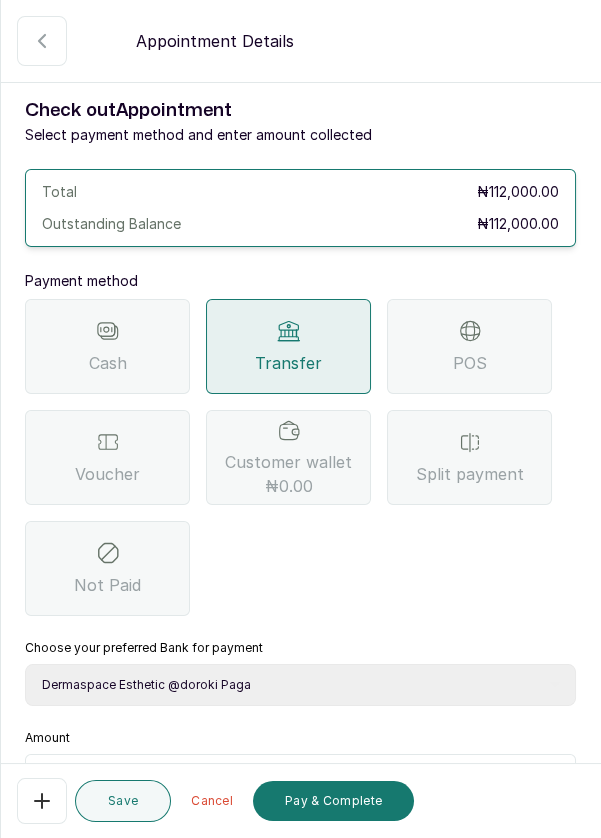click on "Pay & Complete" at bounding box center [333, 801] 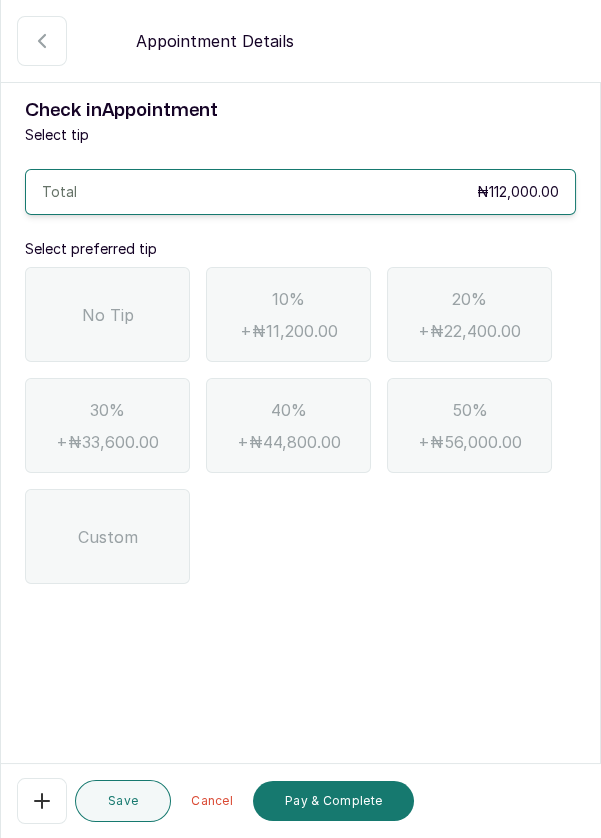 click on "No Tip" at bounding box center [108, 315] 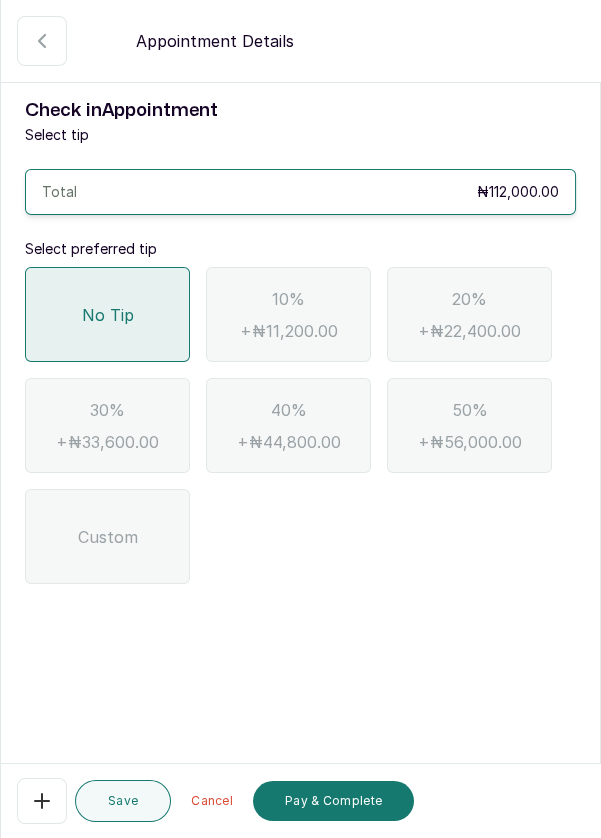 click on "Pay & Complete" at bounding box center (333, 801) 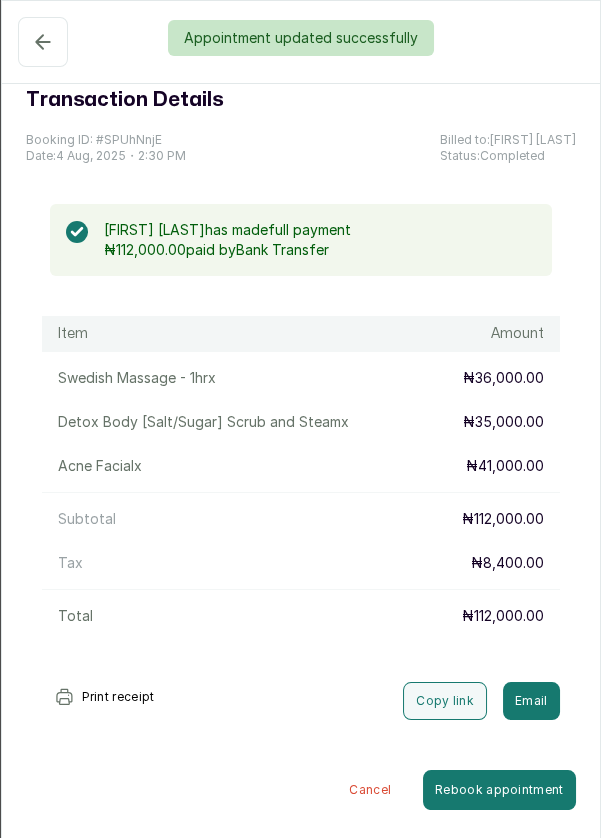 click on "Appointment updated successfully" at bounding box center [300, 38] 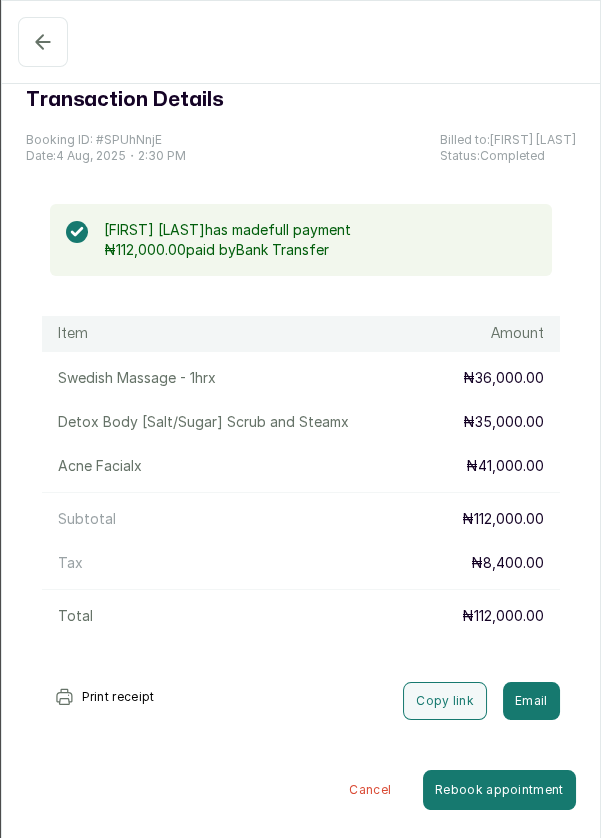 click on "Confirmed" at bounding box center (43, 42) 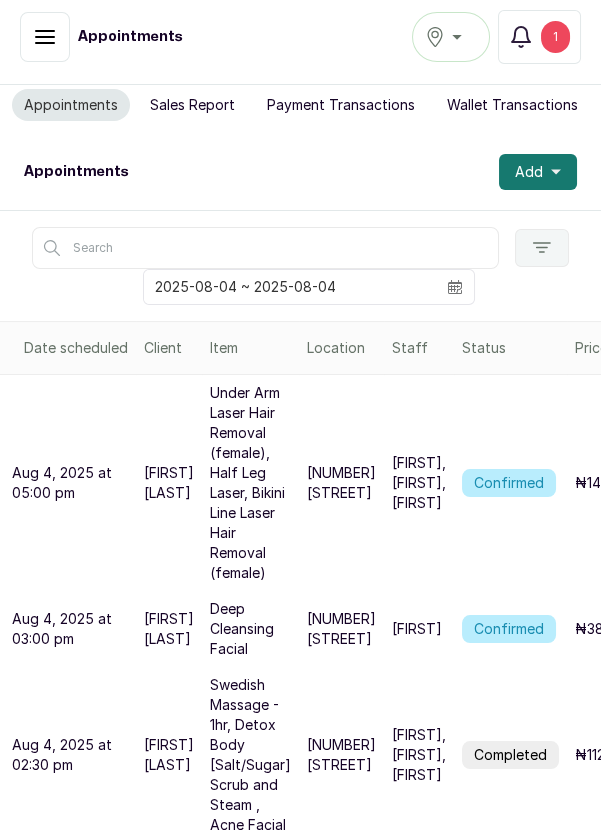scroll, scrollTop: 14, scrollLeft: 0, axis: vertical 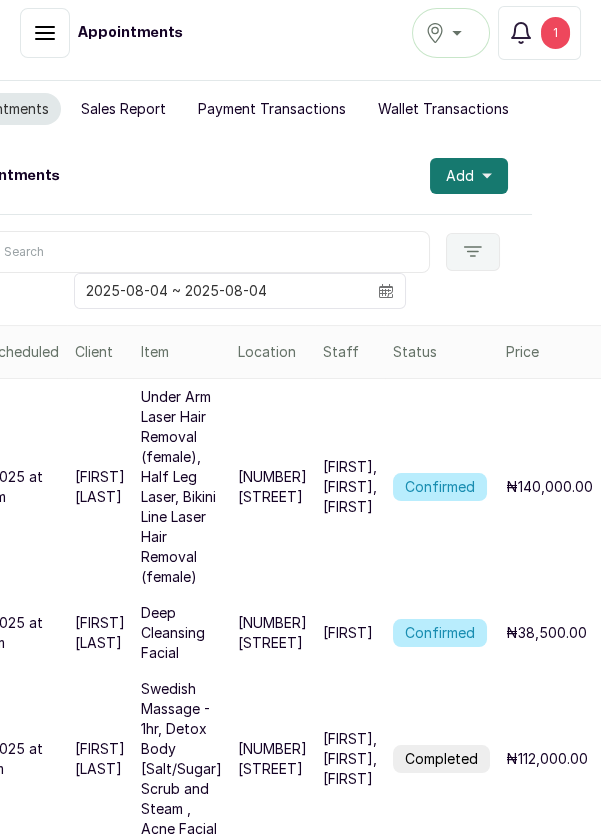click on "[FIRST] [LAST]" at bounding box center [100, 487] 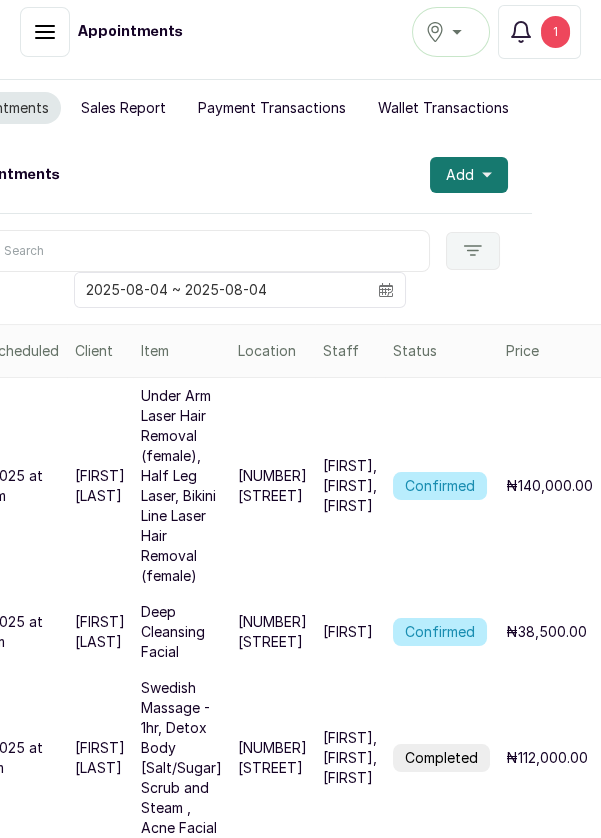 scroll, scrollTop: 110, scrollLeft: 0, axis: vertical 